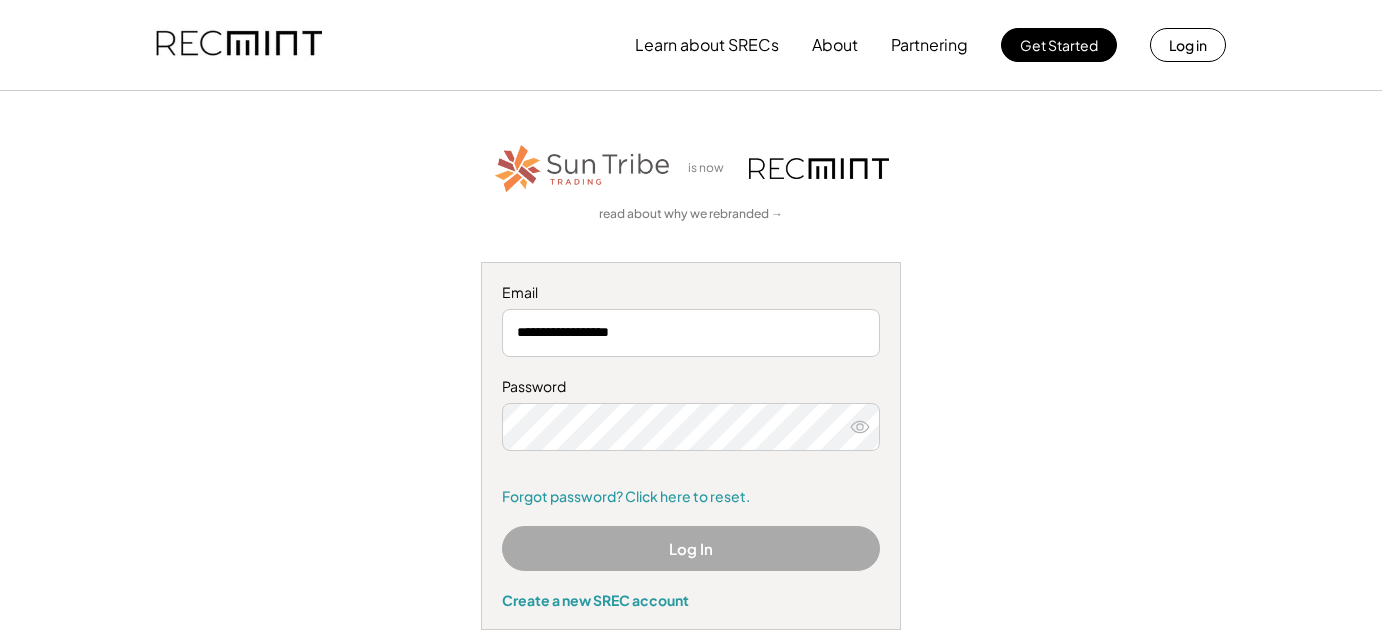 scroll, scrollTop: 0, scrollLeft: 0, axis: both 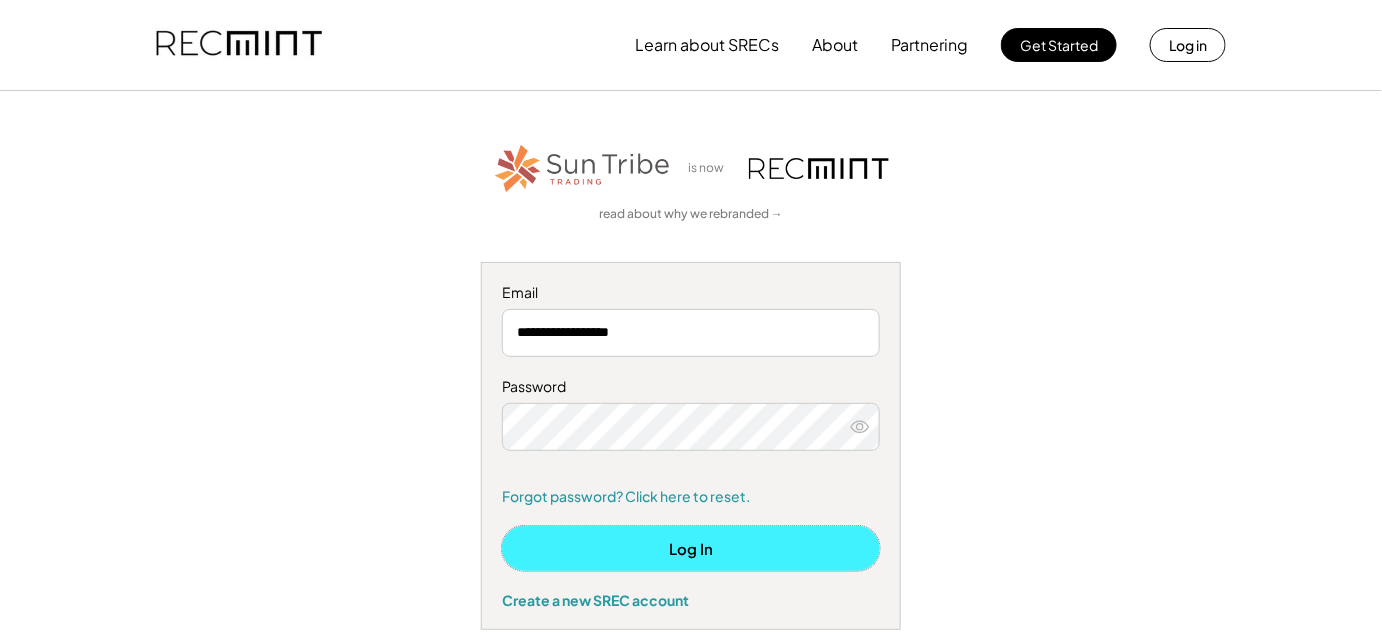 click on "Log In" at bounding box center [691, 548] 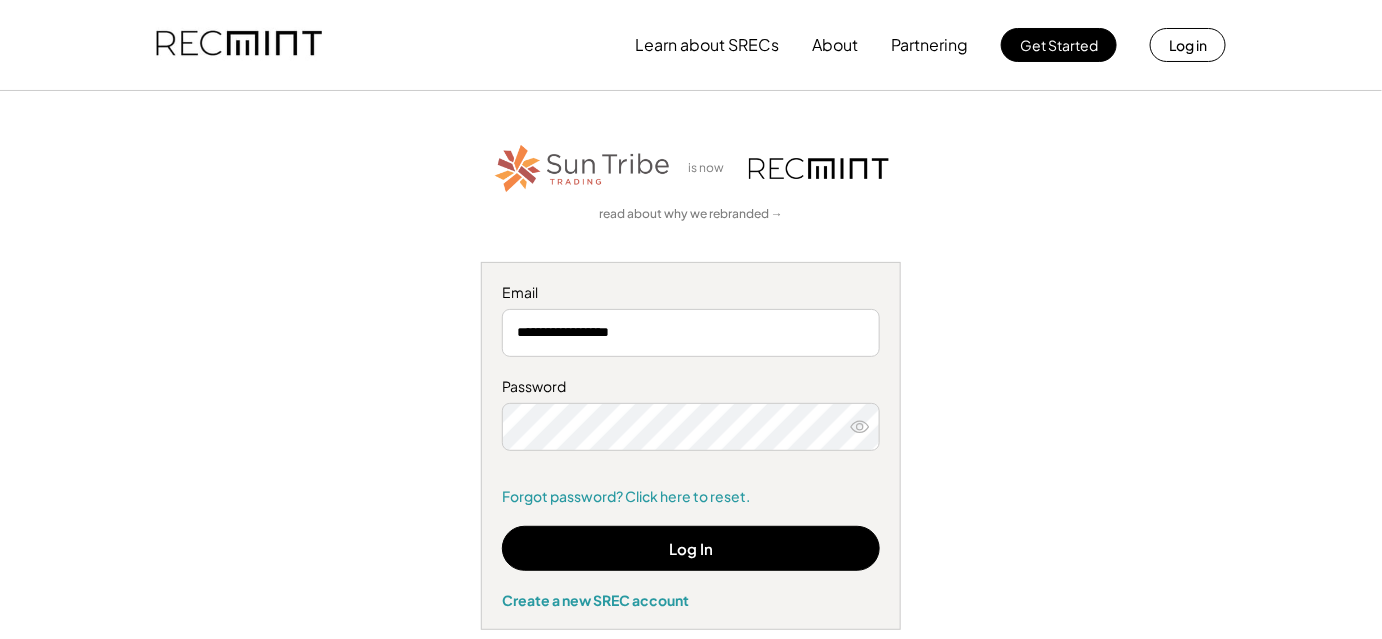type 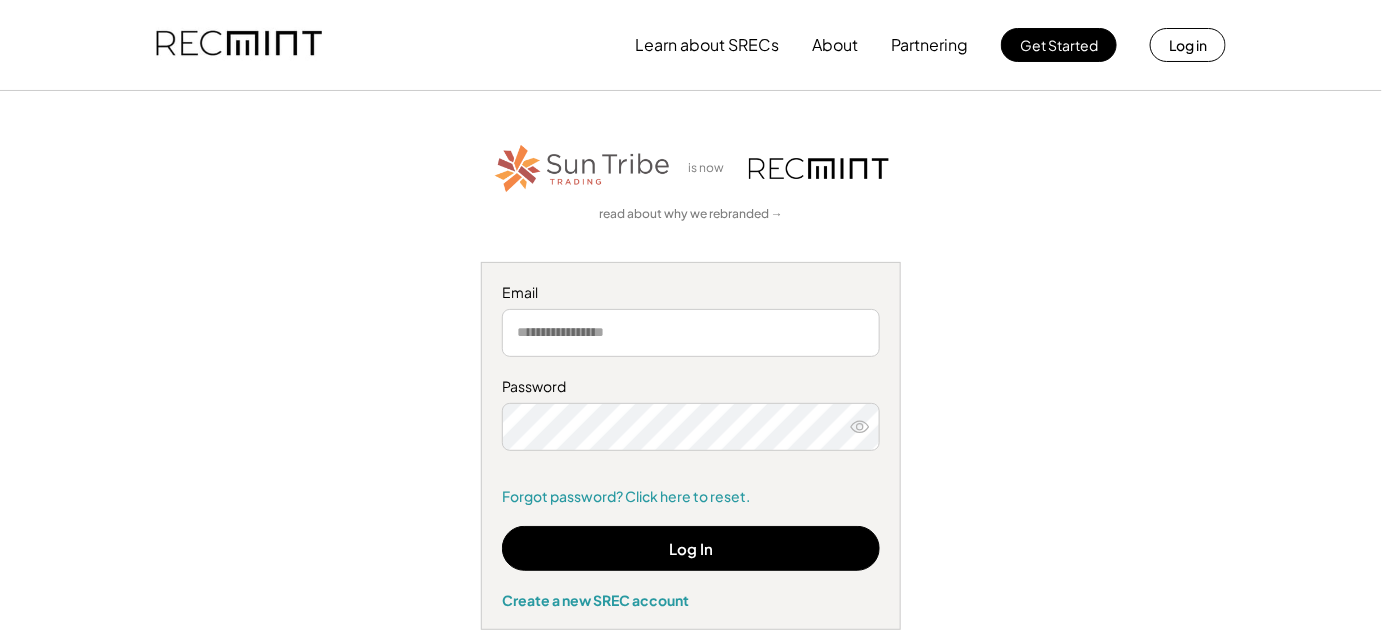 scroll, scrollTop: 86, scrollLeft: 0, axis: vertical 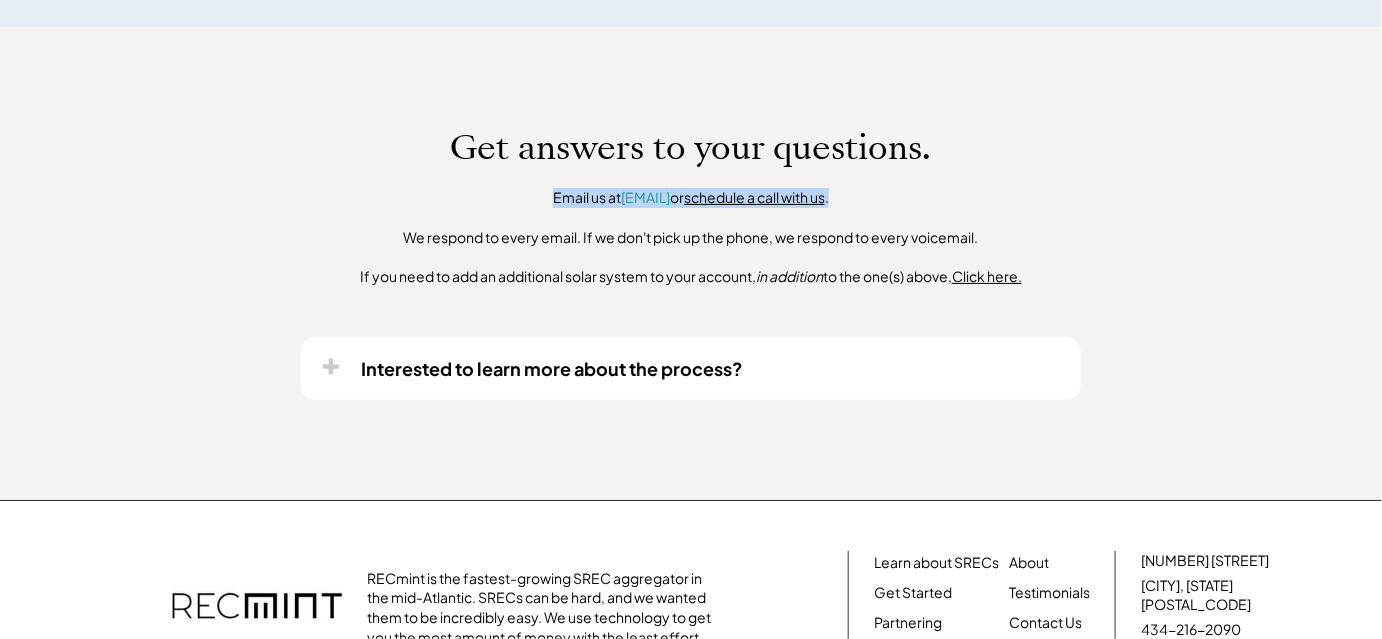 drag, startPoint x: 511, startPoint y: 210, endPoint x: 898, endPoint y: 220, distance: 387.12918 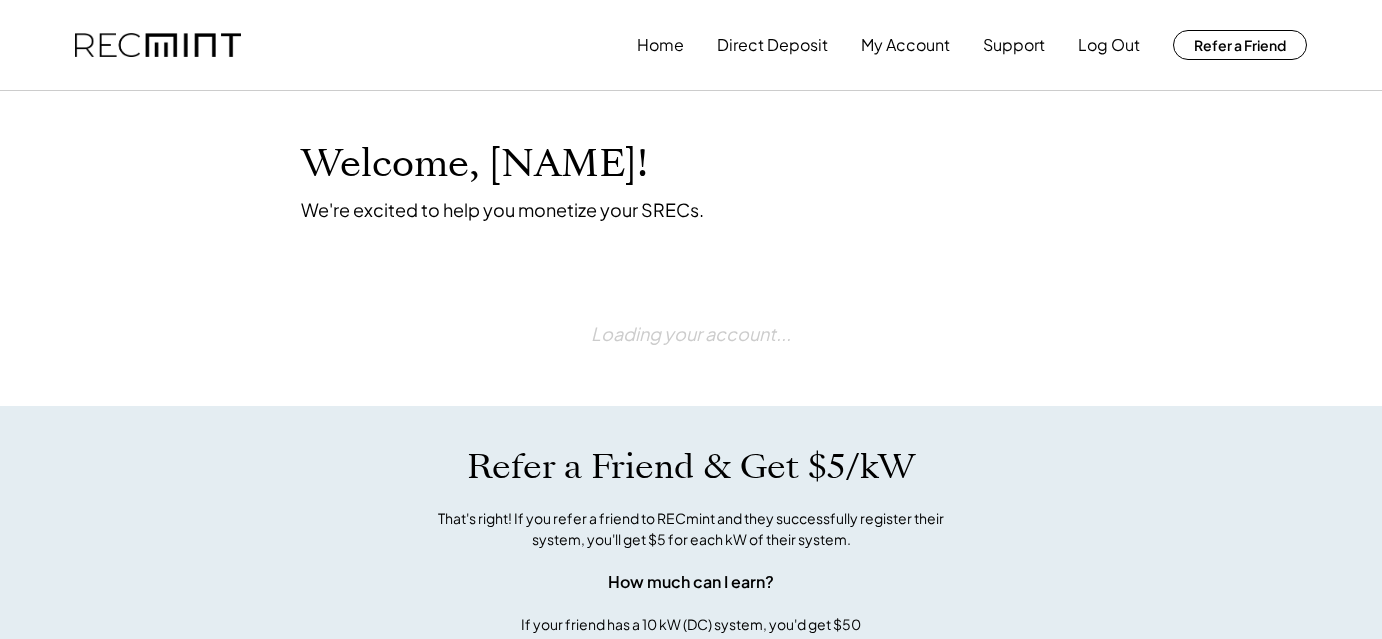 scroll, scrollTop: 0, scrollLeft: 0, axis: both 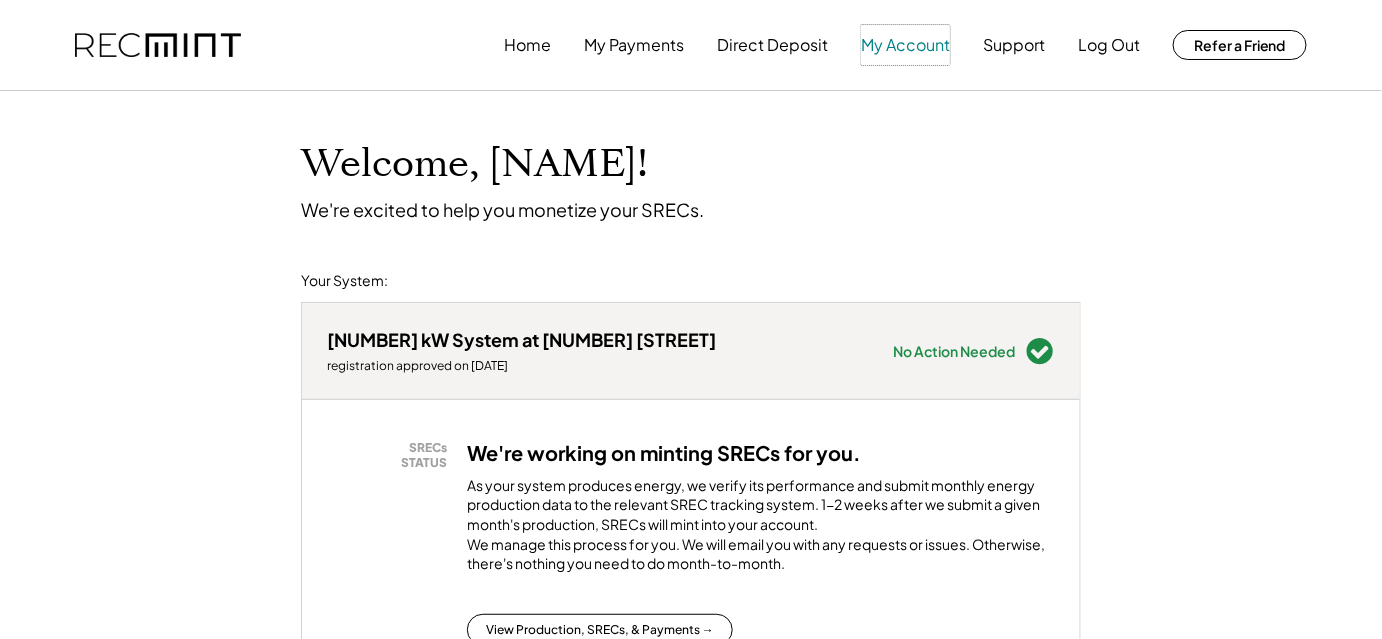 click on "My Account" at bounding box center (905, 45) 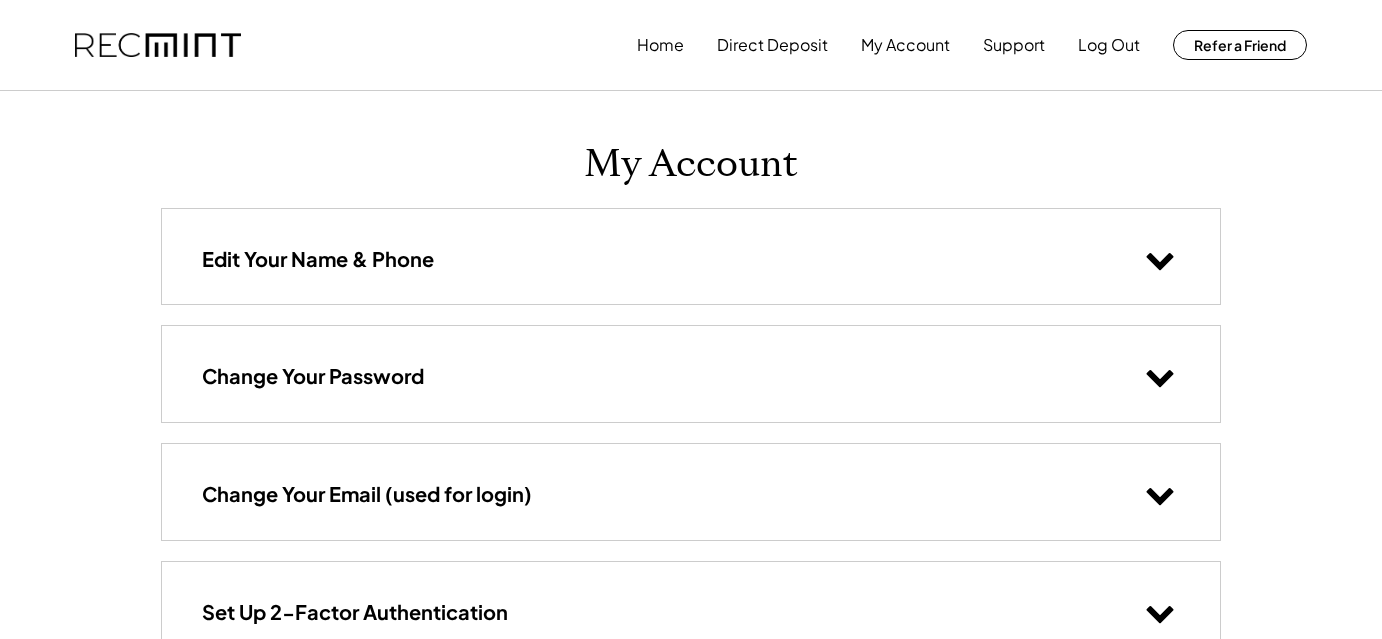scroll, scrollTop: 0, scrollLeft: 0, axis: both 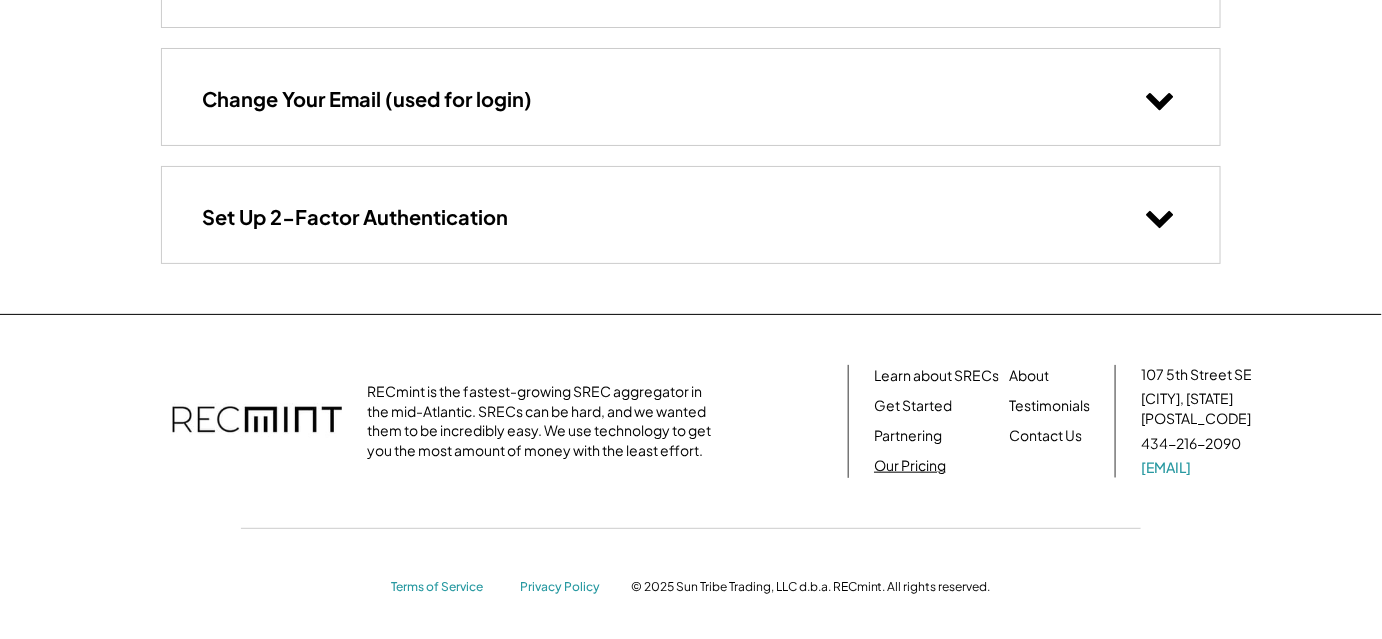 click on "Our Pricing" at bounding box center [910, 466] 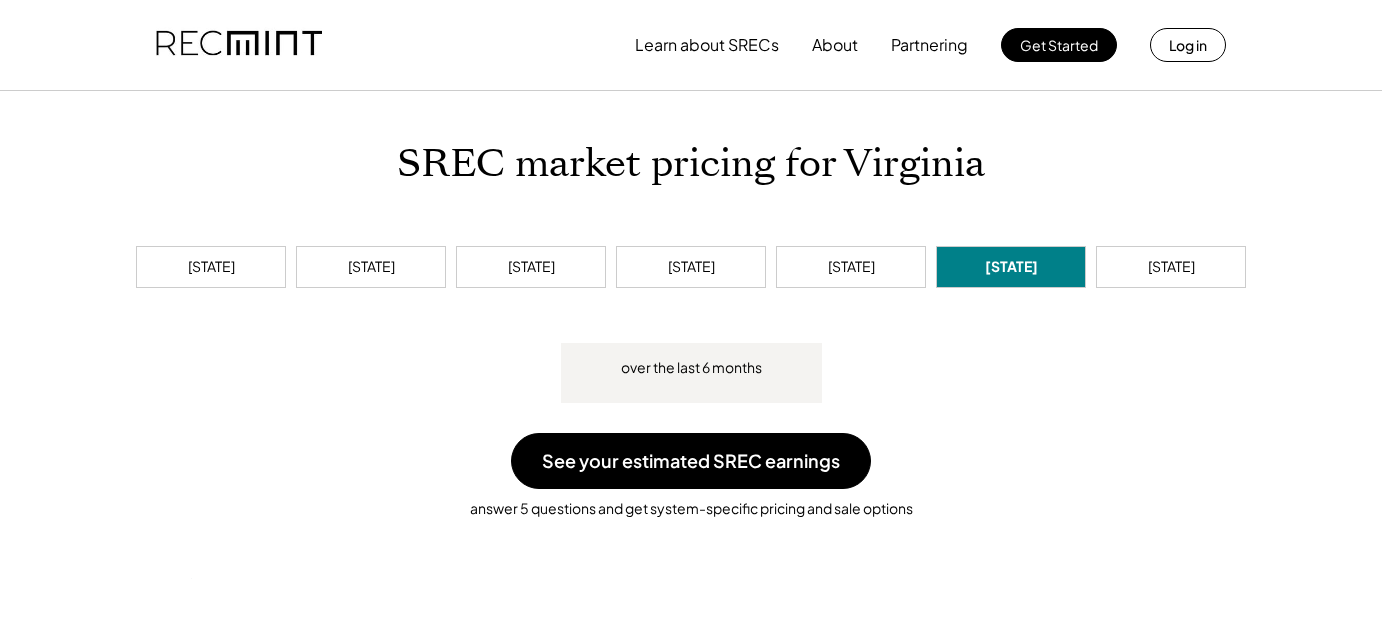 scroll, scrollTop: 0, scrollLeft: 0, axis: both 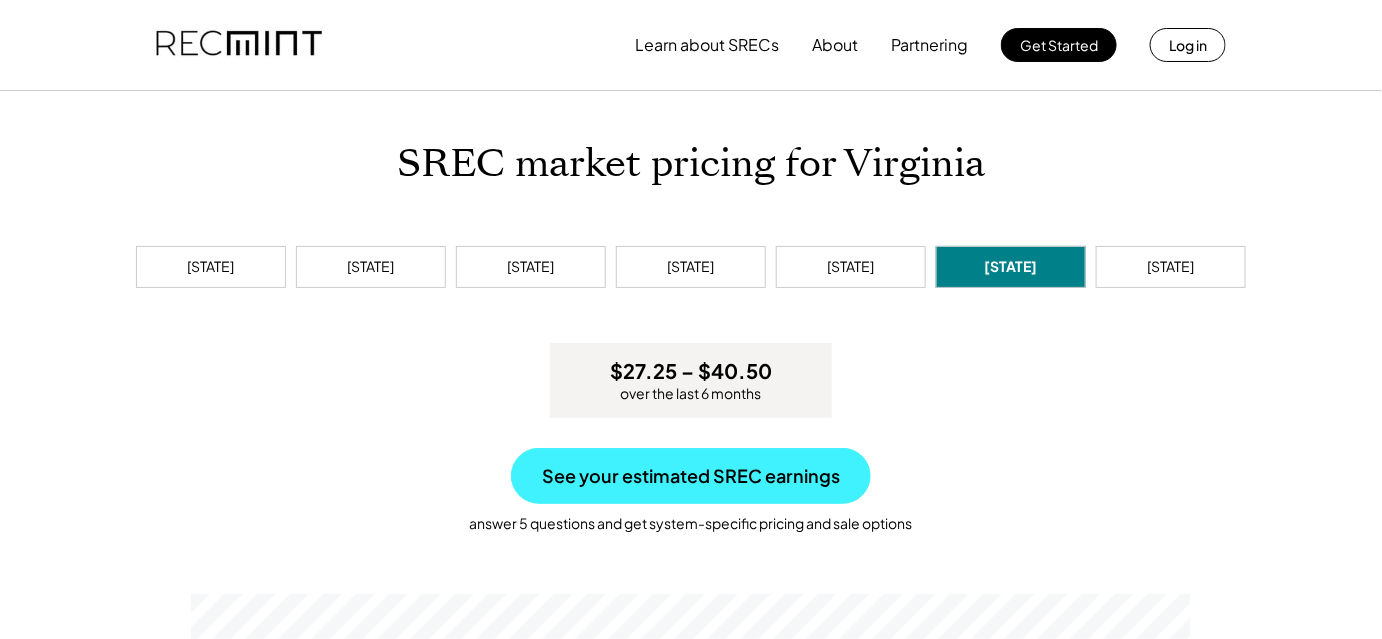 click on "See your estimated SREC earnings" at bounding box center [691, 476] 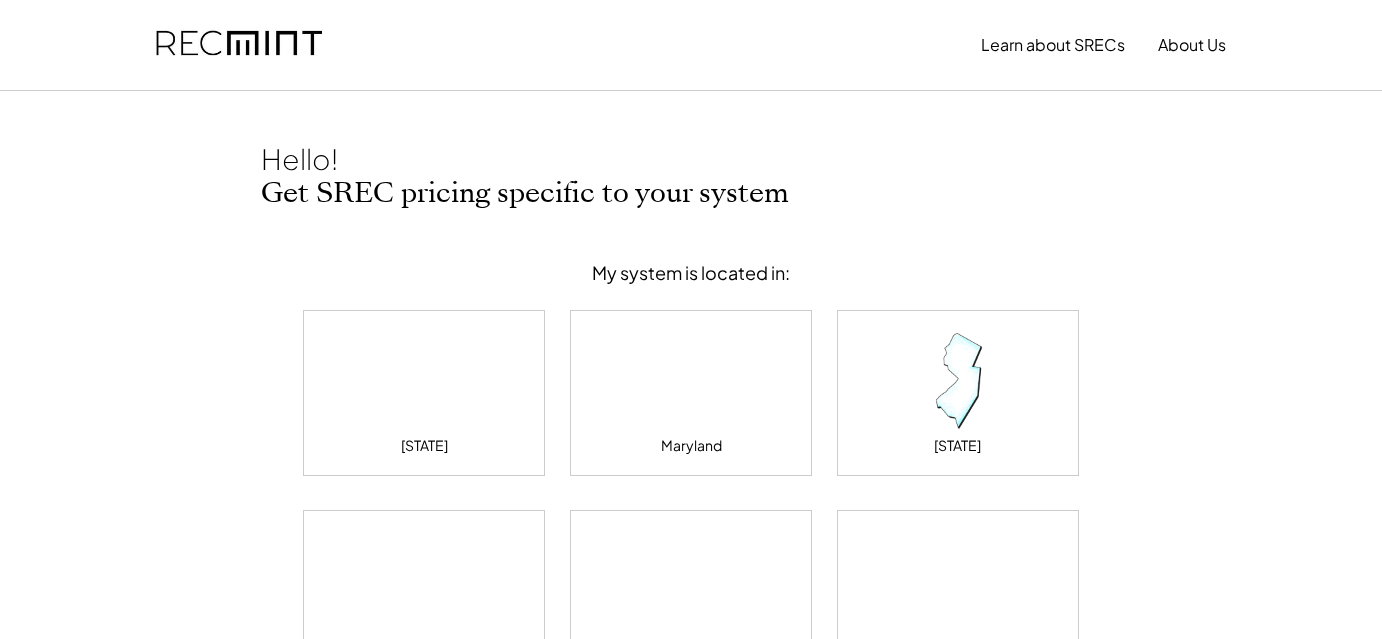 scroll, scrollTop: 0, scrollLeft: 0, axis: both 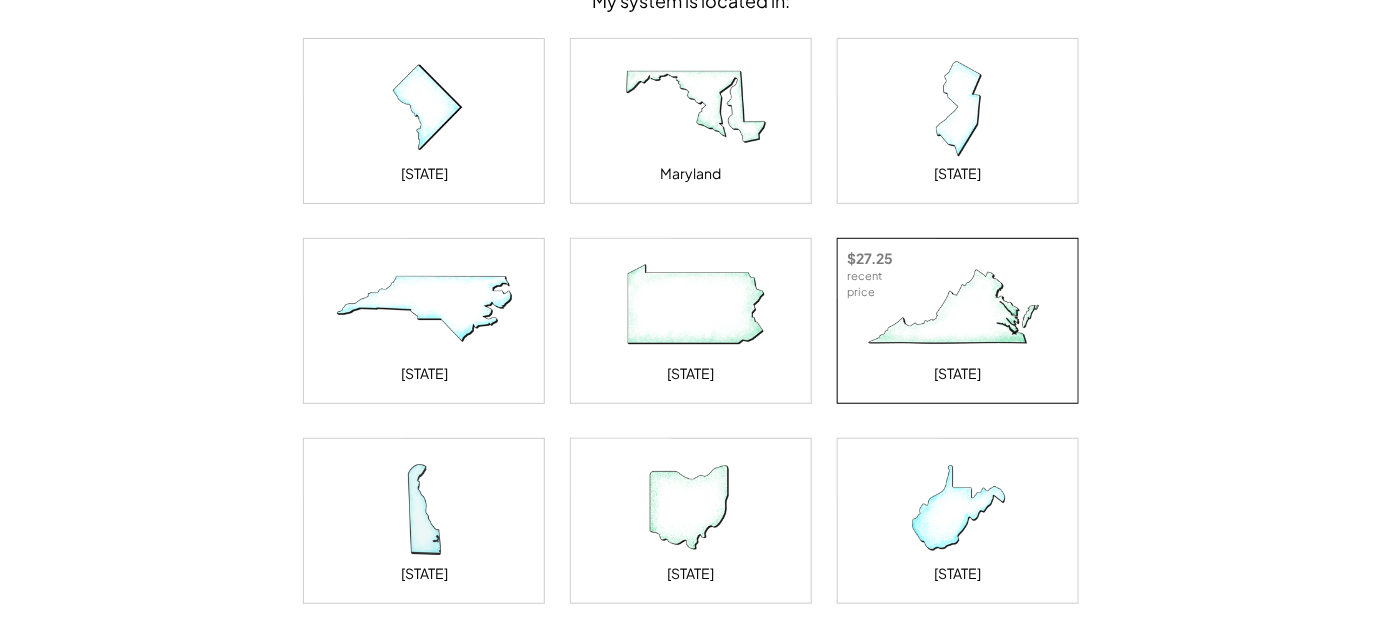 click at bounding box center [958, 309] 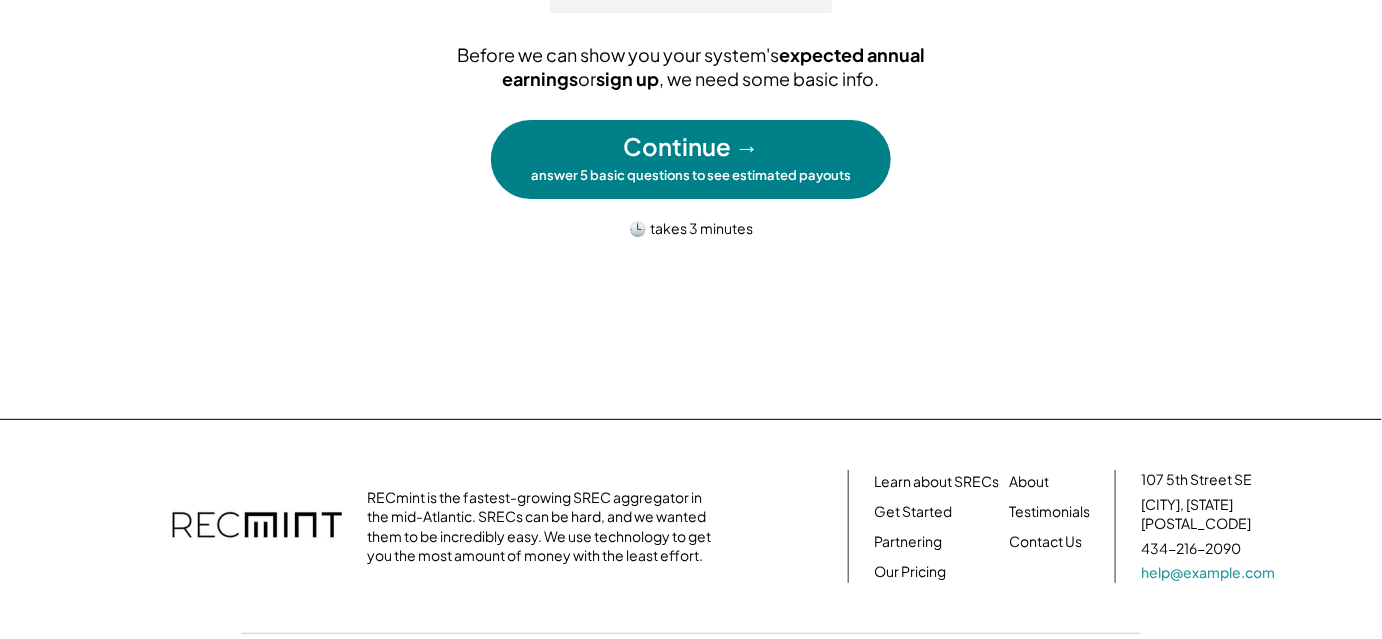 click on "answer 5 basic questions to see estimated payouts" at bounding box center [691, 175] 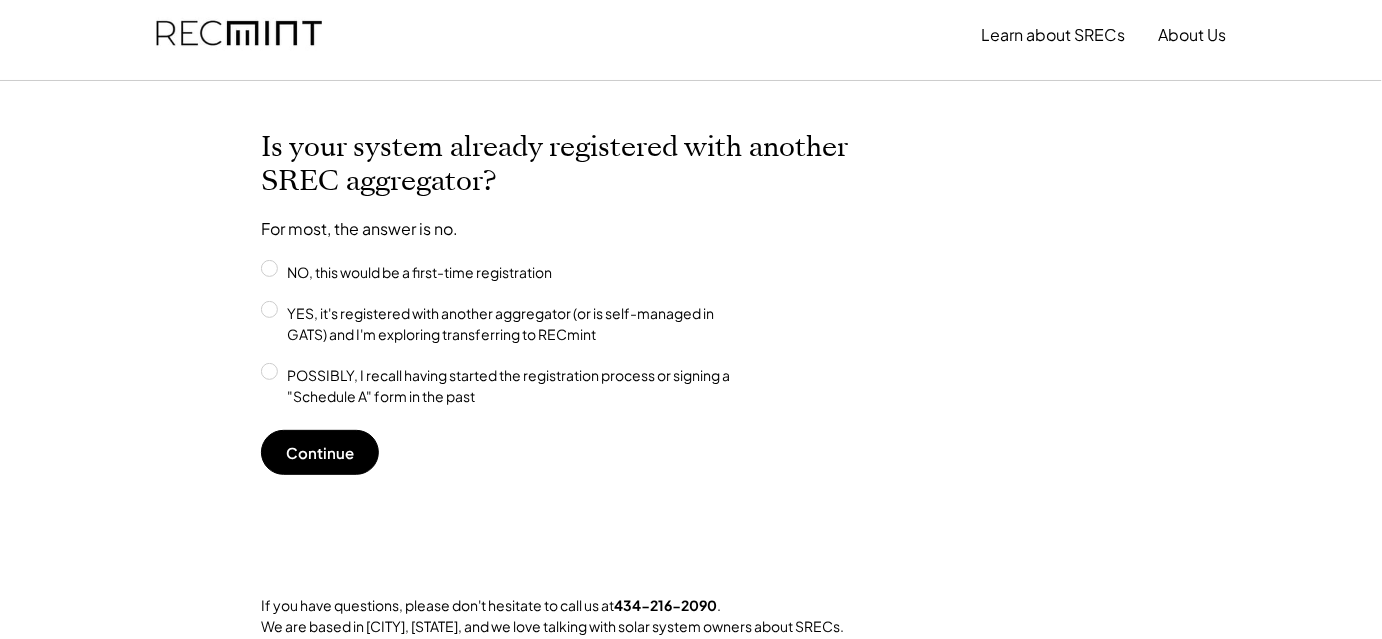 scroll, scrollTop: 0, scrollLeft: 0, axis: both 